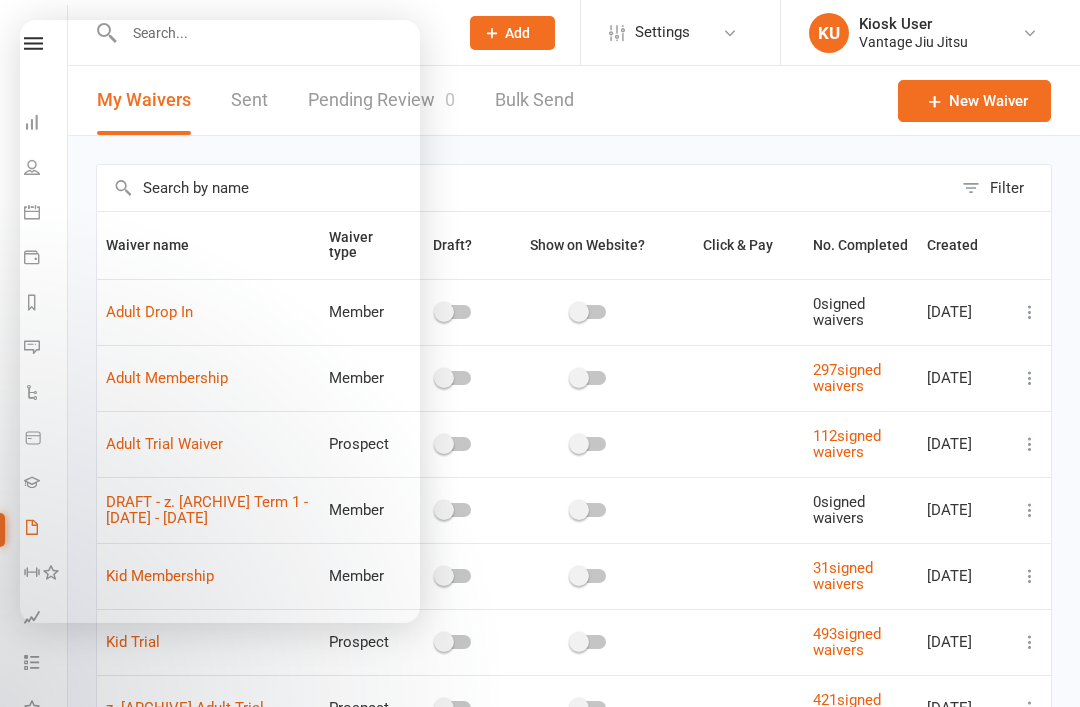 scroll, scrollTop: 0, scrollLeft: 0, axis: both 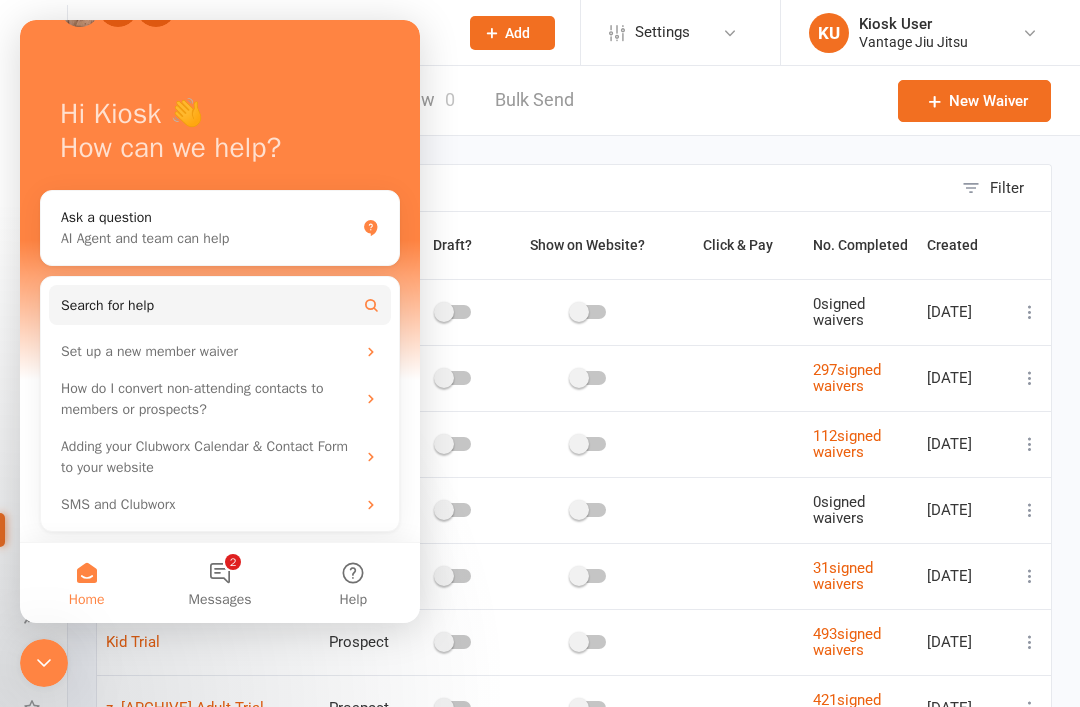click on "2 Messages" at bounding box center (219, 583) 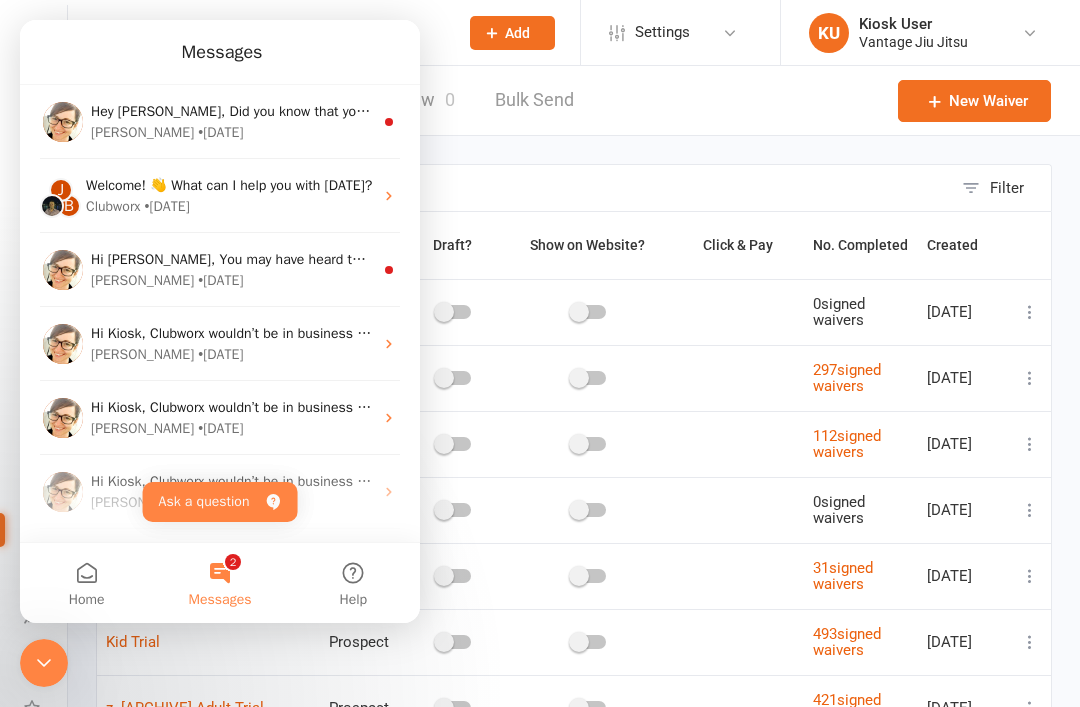 click on "2 Messages" at bounding box center (219, 583) 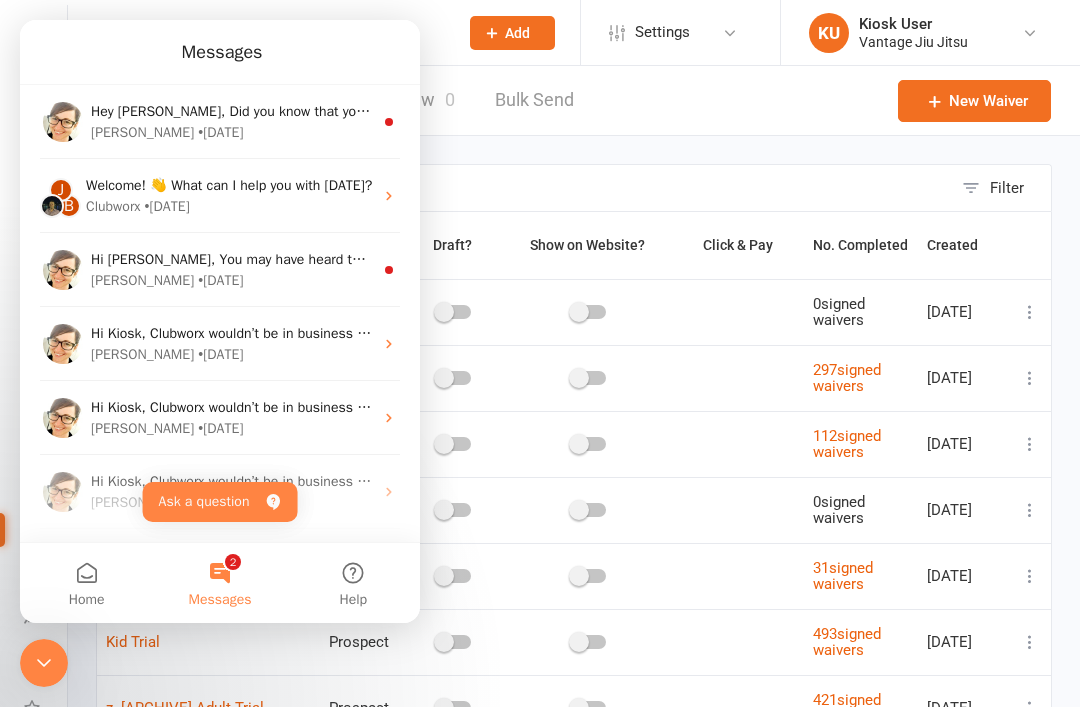 click on "Filter Waiver name Waiver type Draft? Show on Website? Click & Pay No. Completed Created Adult Drop In Member 0  signed   waivers [DATE] Adult Membership Member 297  signed   waivers [DATE] Adult Trial Waiver Prospect 112  signed   waivers [DATE] DRAFT - z. [ARCHIVE] Term 1 - [DATE] - [DATE] Member 0  signed   waivers [DATE] Kid Membership Member 31  signed   waivers [DATE] Kid Trial Prospect 493  signed   waivers [DATE] z. [ARCHIVE] Adult Trial Prospect 421  signed   waivers [DATE] z. [ARCHIVE] Kid Membership Member 356  signed   waivers [DATE] z. [ARCHIVE] Term 1 - [DATE] - [DATE] Member 27  signed   waivers [DATE] z. [ARCHIVE] Term 3 - [DATE] - [DATE] Member 35  signed   waivers [DATE] Show 10 25 50 100 items per page 1 2" at bounding box center (574, 600) 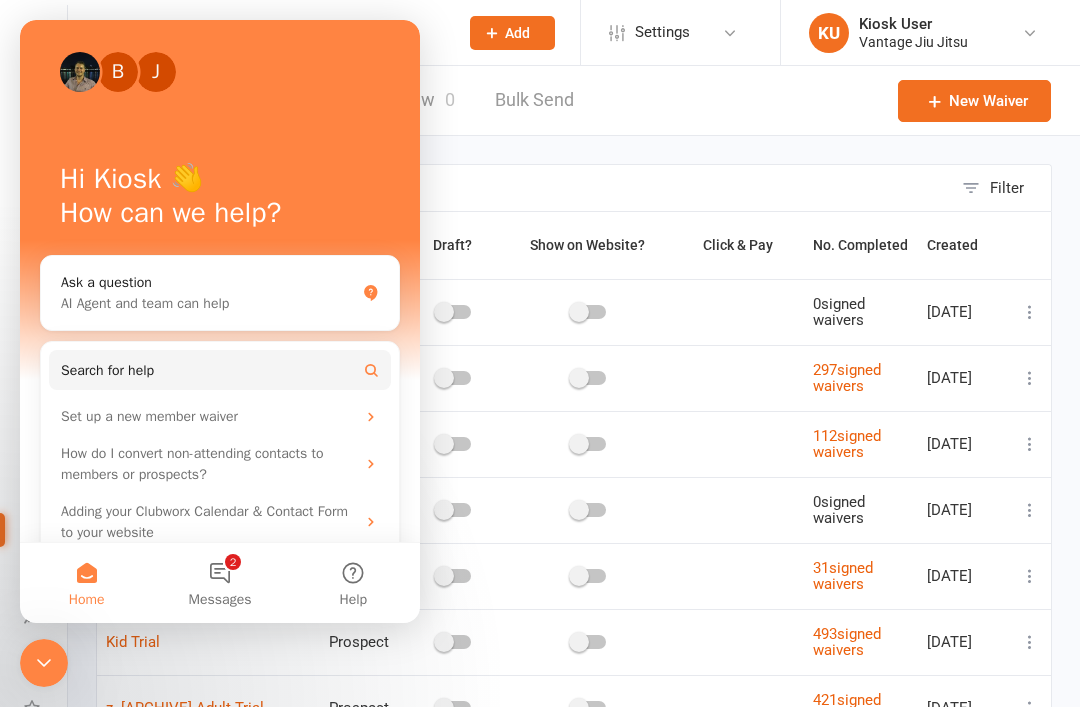 click on "Home" at bounding box center [86, 583] 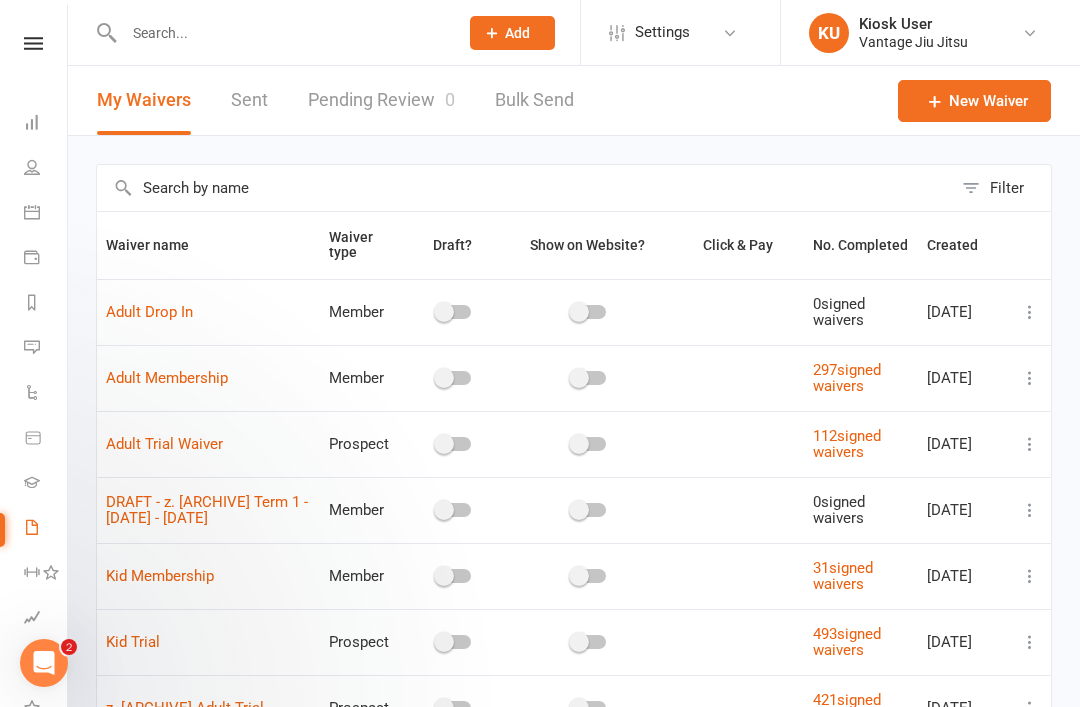 scroll, scrollTop: 0, scrollLeft: 0, axis: both 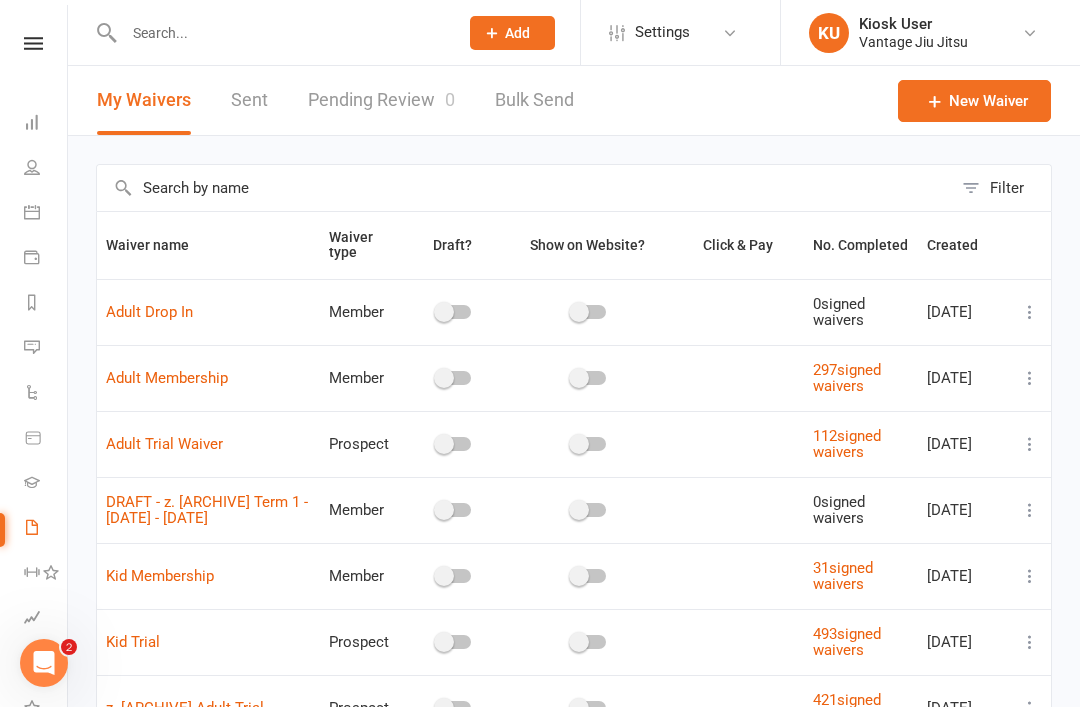 click on "Pending Review 0" at bounding box center [381, 100] 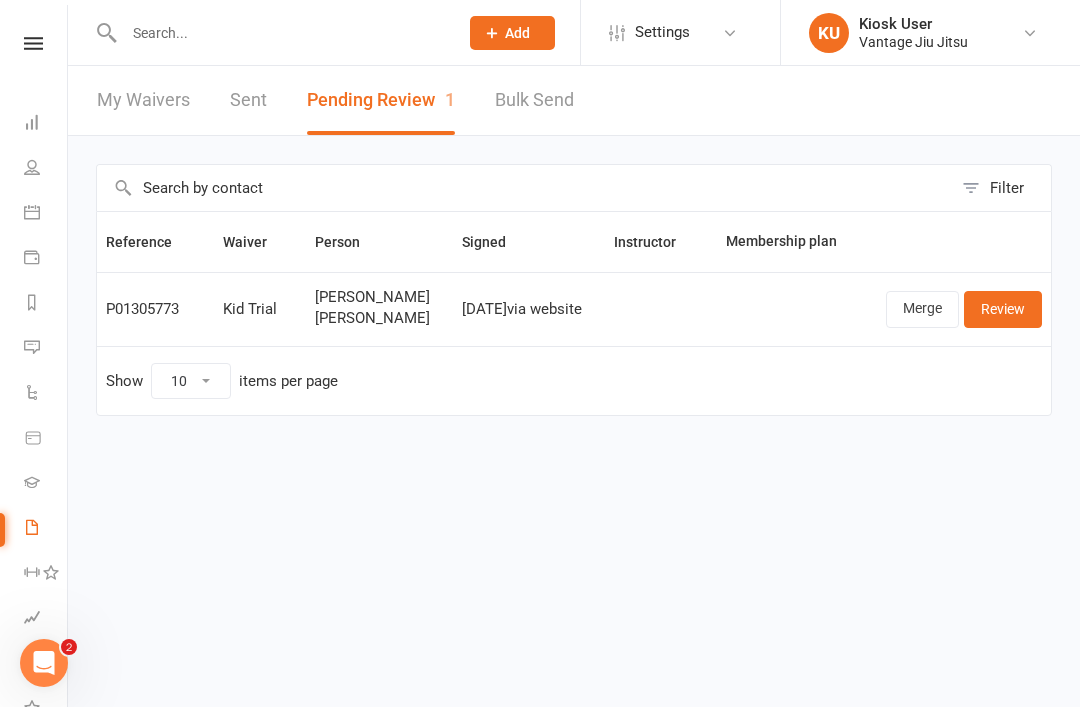 click on "Review" at bounding box center (1003, 309) 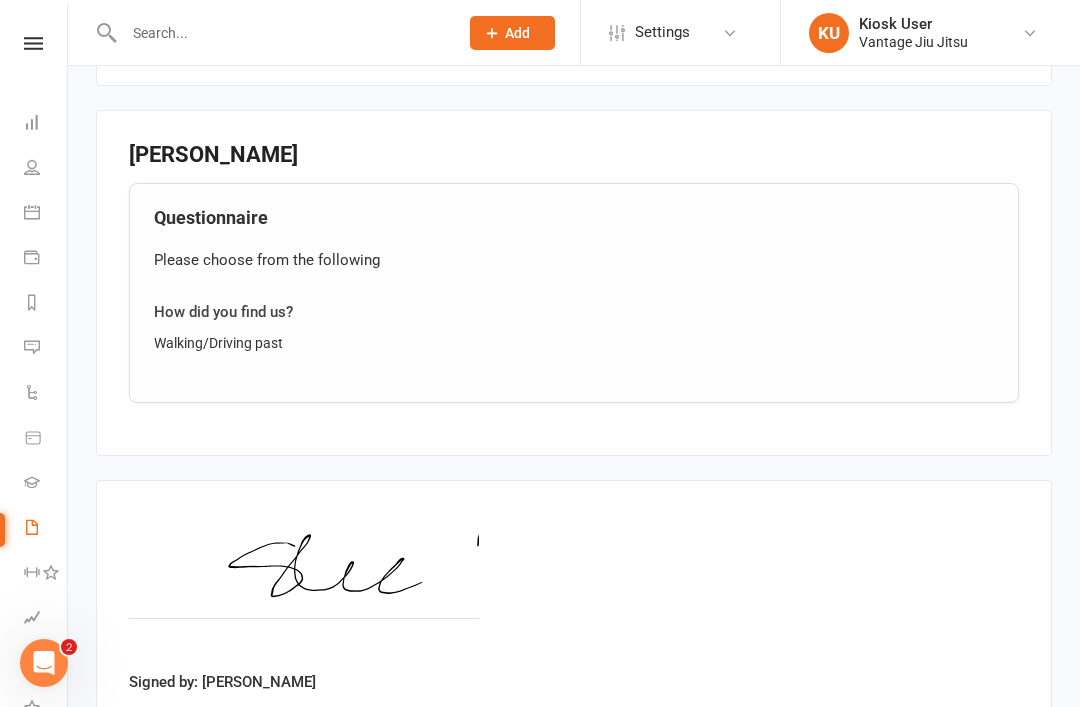 scroll, scrollTop: 1729, scrollLeft: 0, axis: vertical 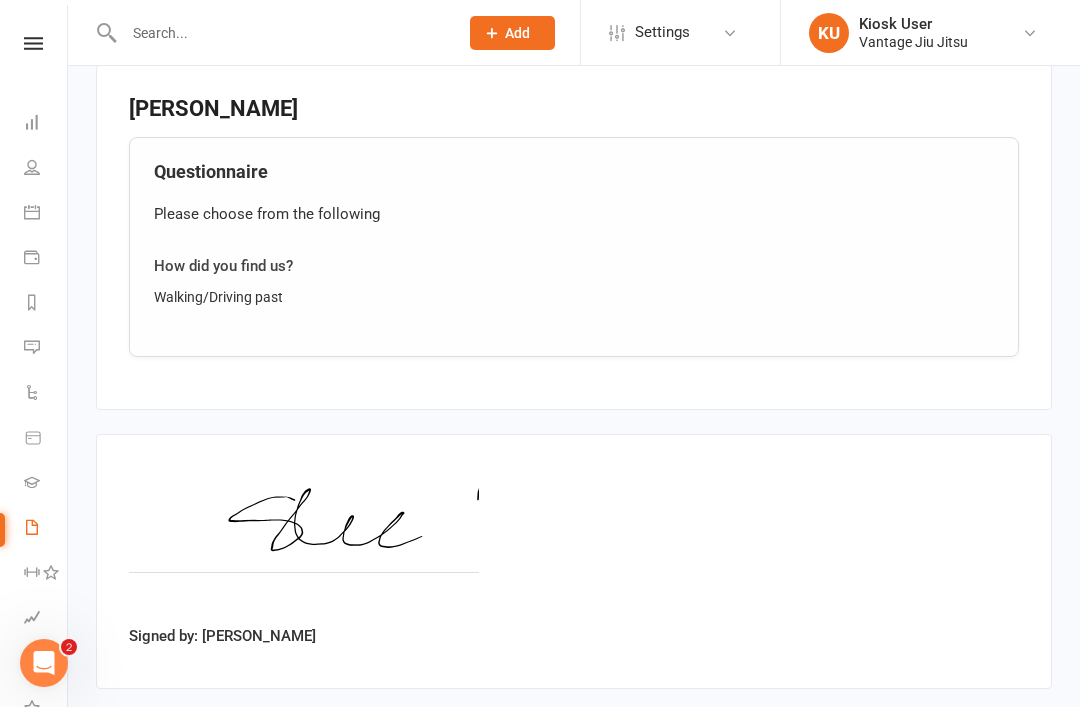 click on "Approve" at bounding box center [154, 734] 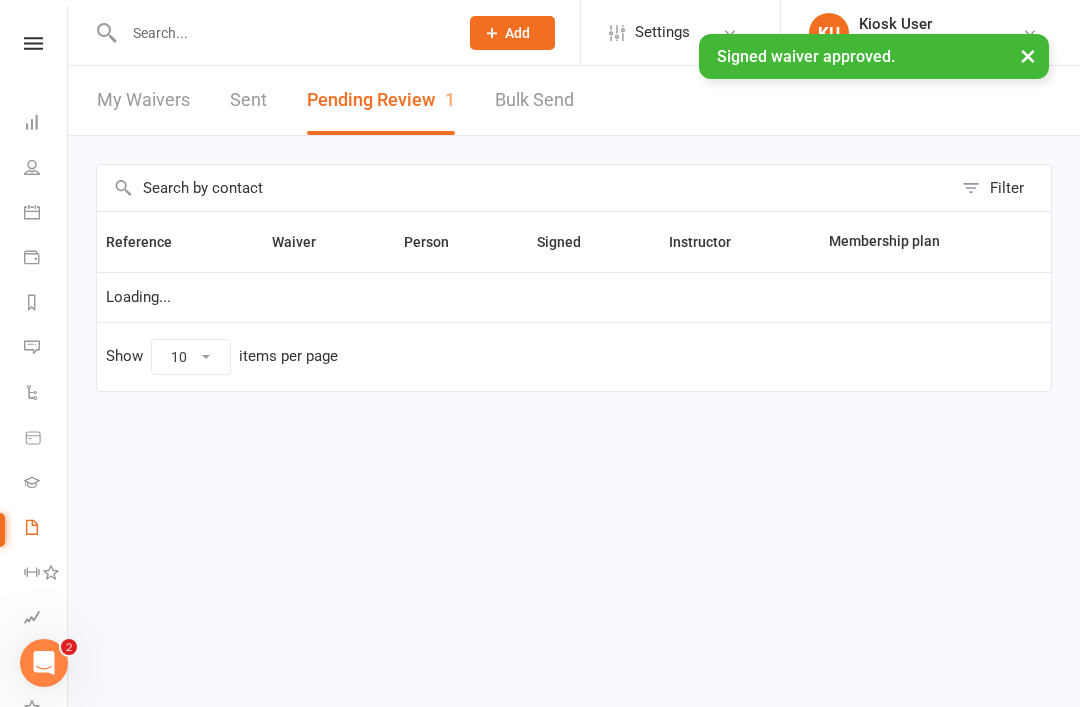 scroll, scrollTop: 0, scrollLeft: 0, axis: both 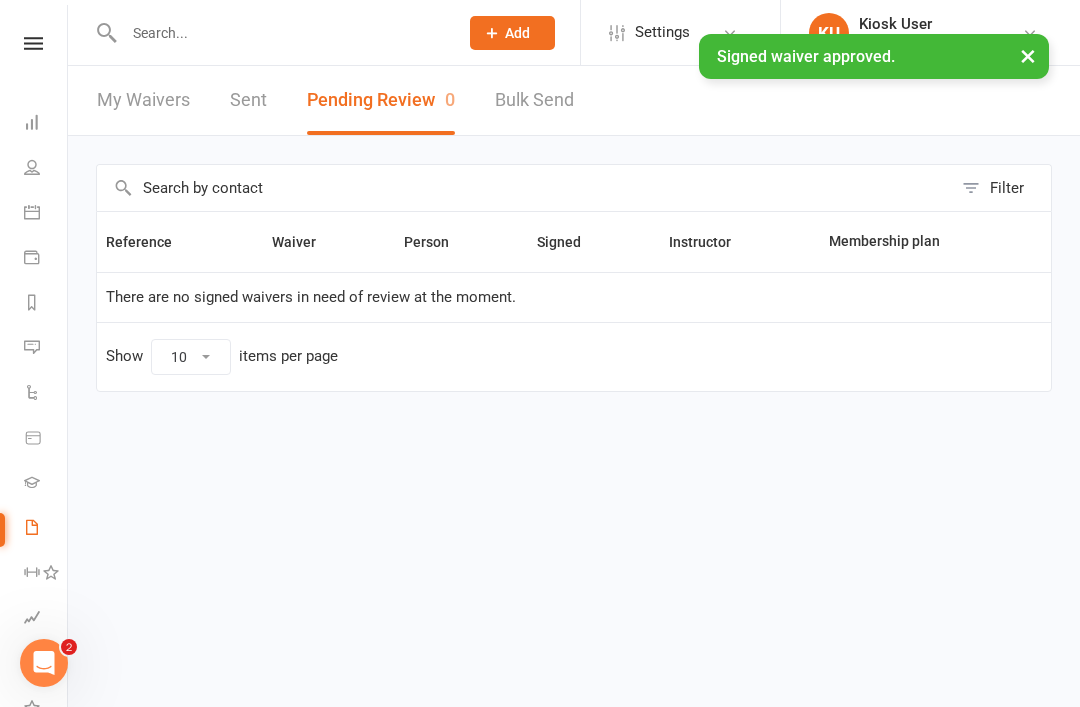 click at bounding box center (33, 43) 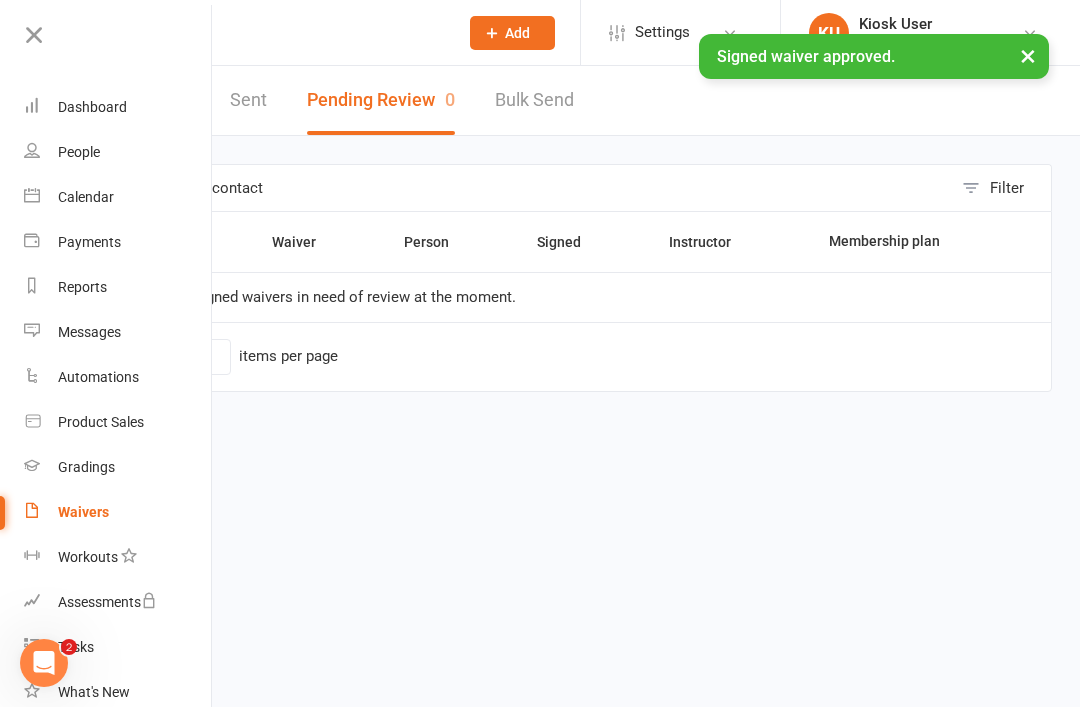 click on "People" at bounding box center (79, 152) 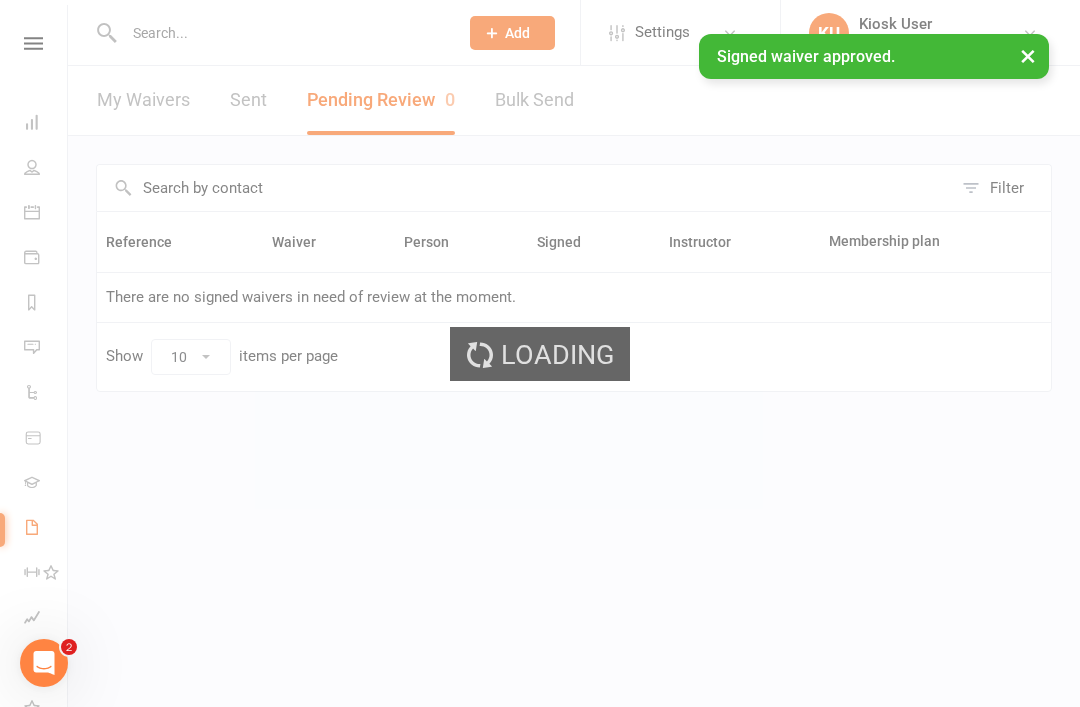select on "100" 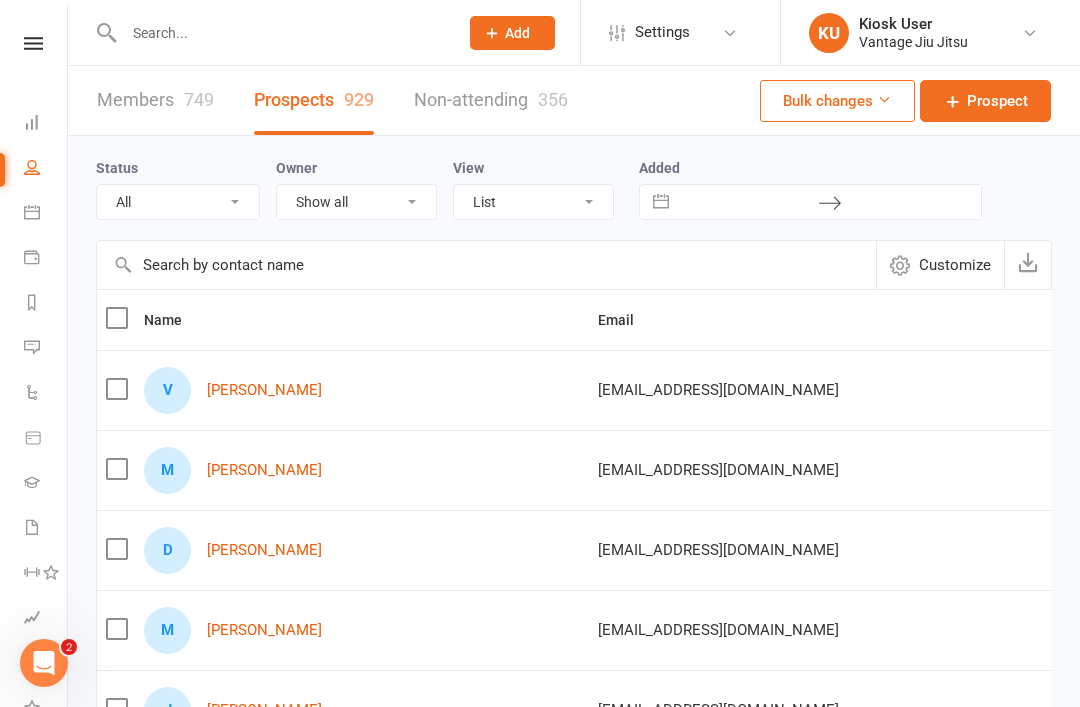 click at bounding box center [32, 122] 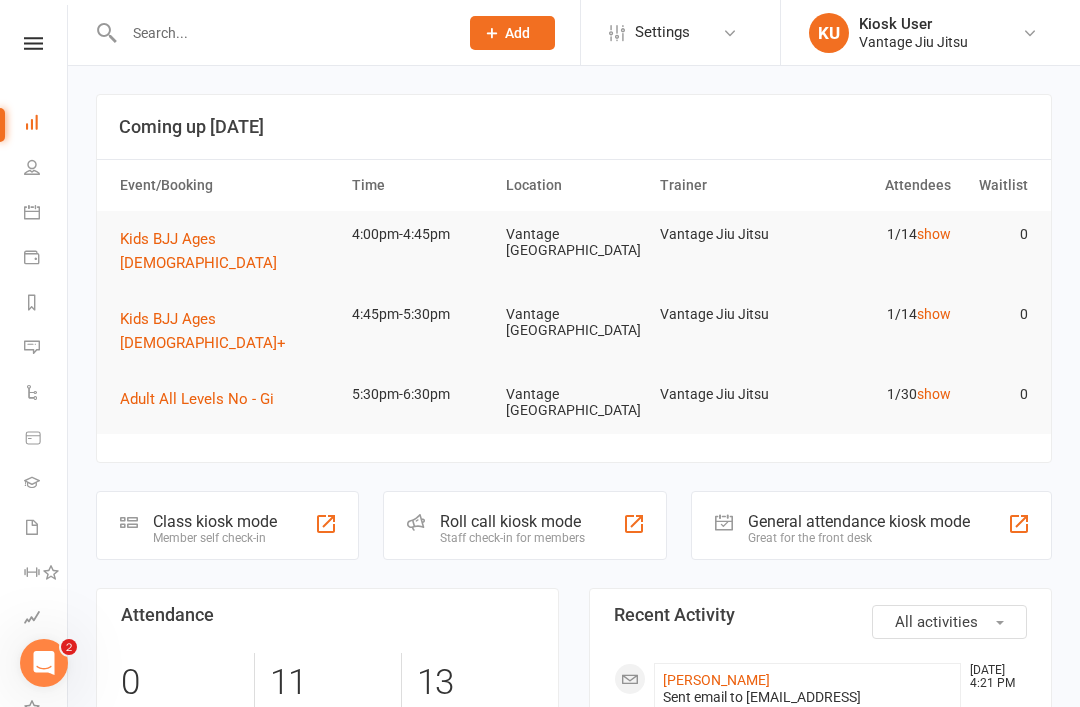 click on "Adult All Levels No - Gi" at bounding box center (204, 399) 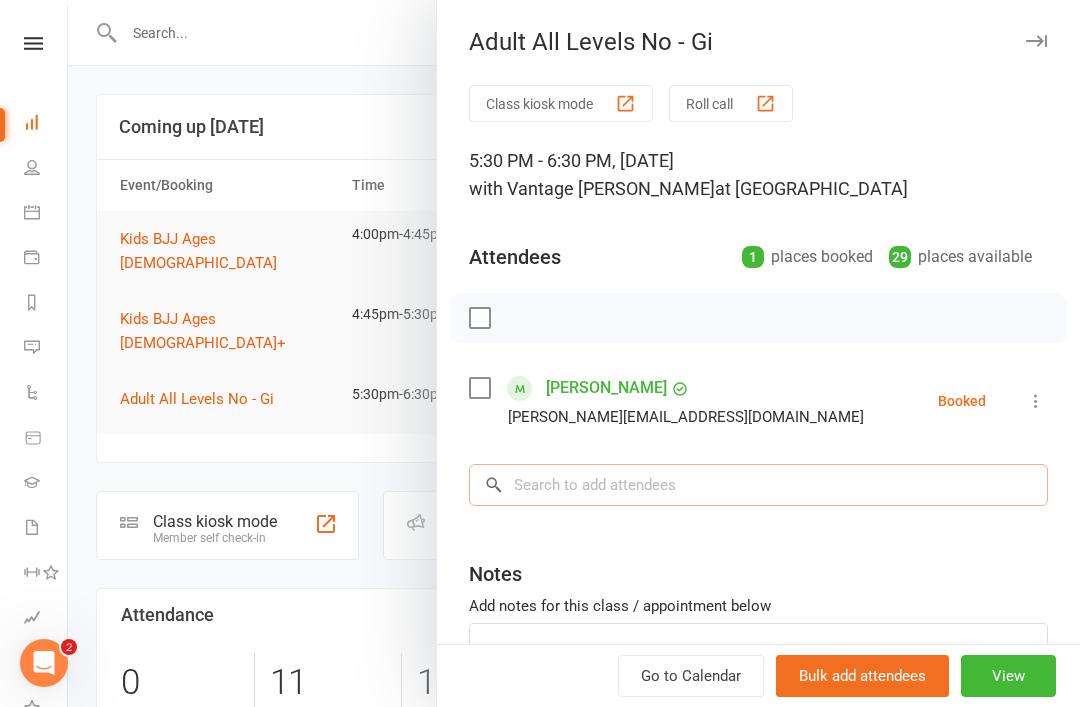 click at bounding box center [758, 485] 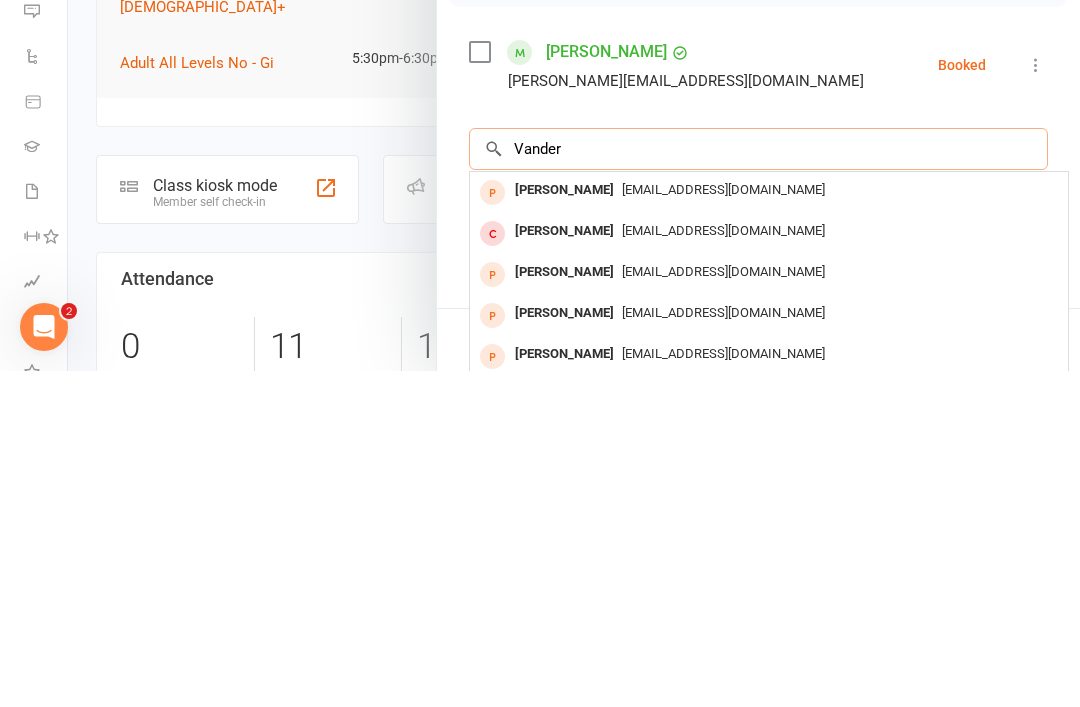 type on "Vander" 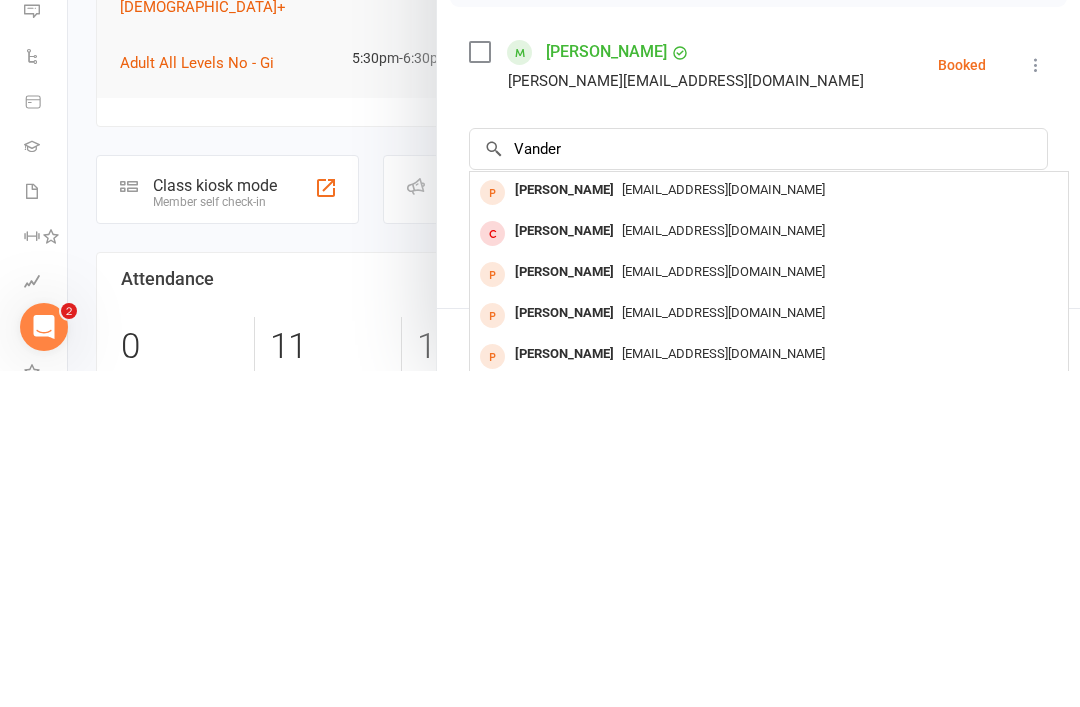 click on "[EMAIL_ADDRESS][DOMAIN_NAME]" at bounding box center (723, 525) 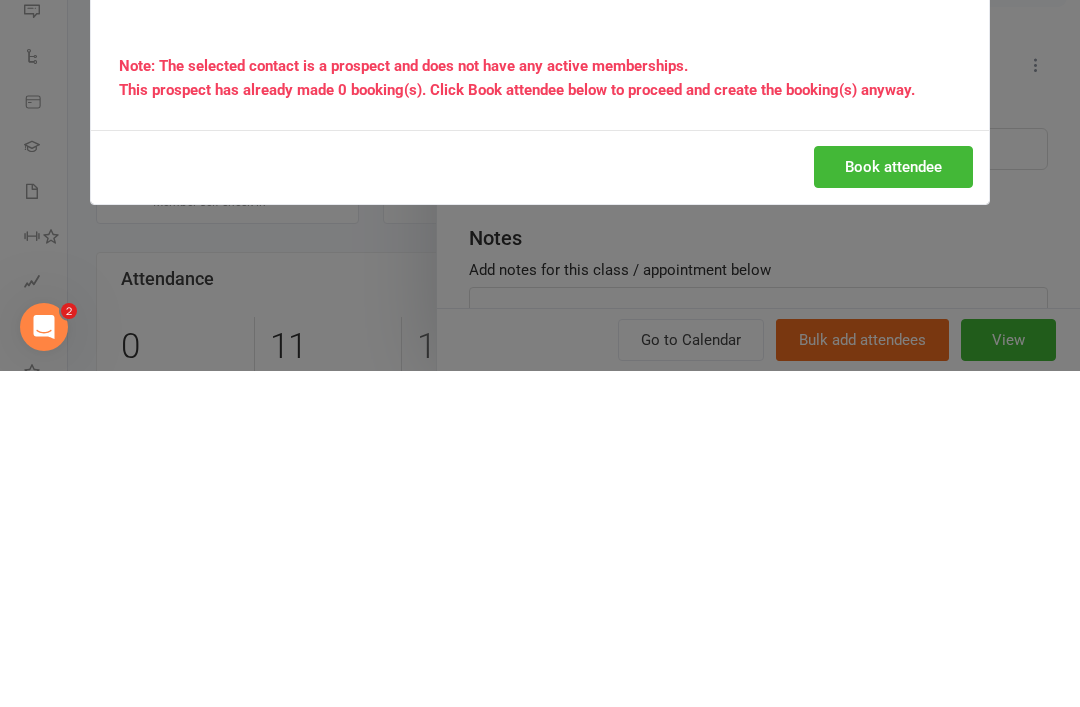 scroll, scrollTop: 336, scrollLeft: 0, axis: vertical 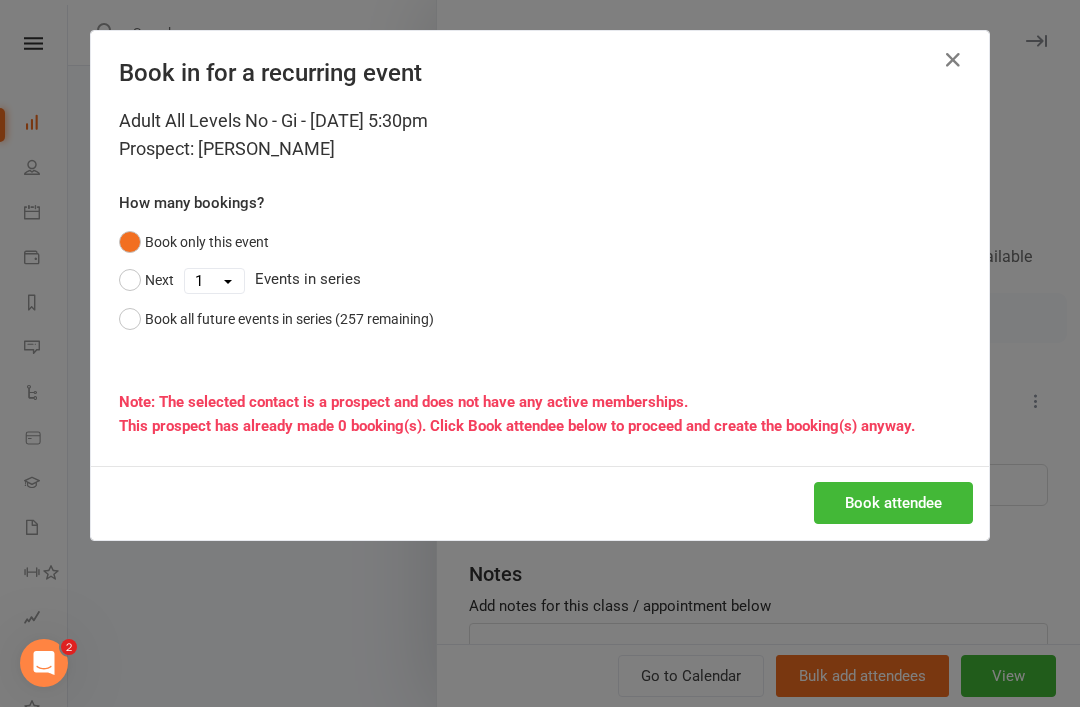 click on "Book attendee" at bounding box center (893, 503) 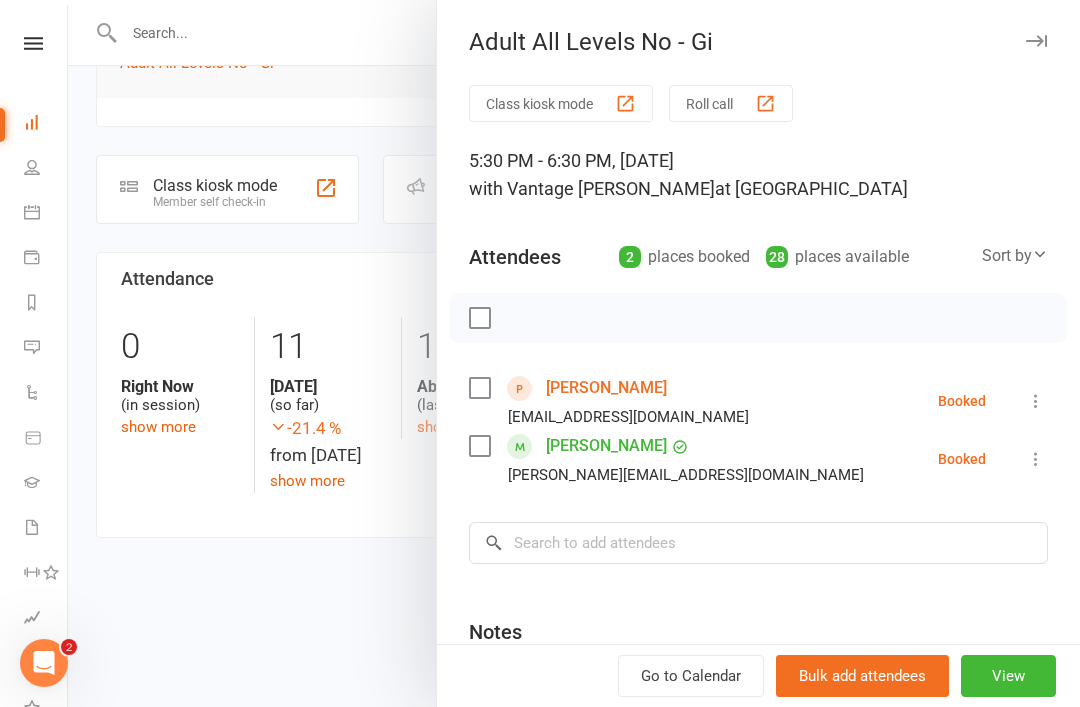 click at bounding box center (574, 353) 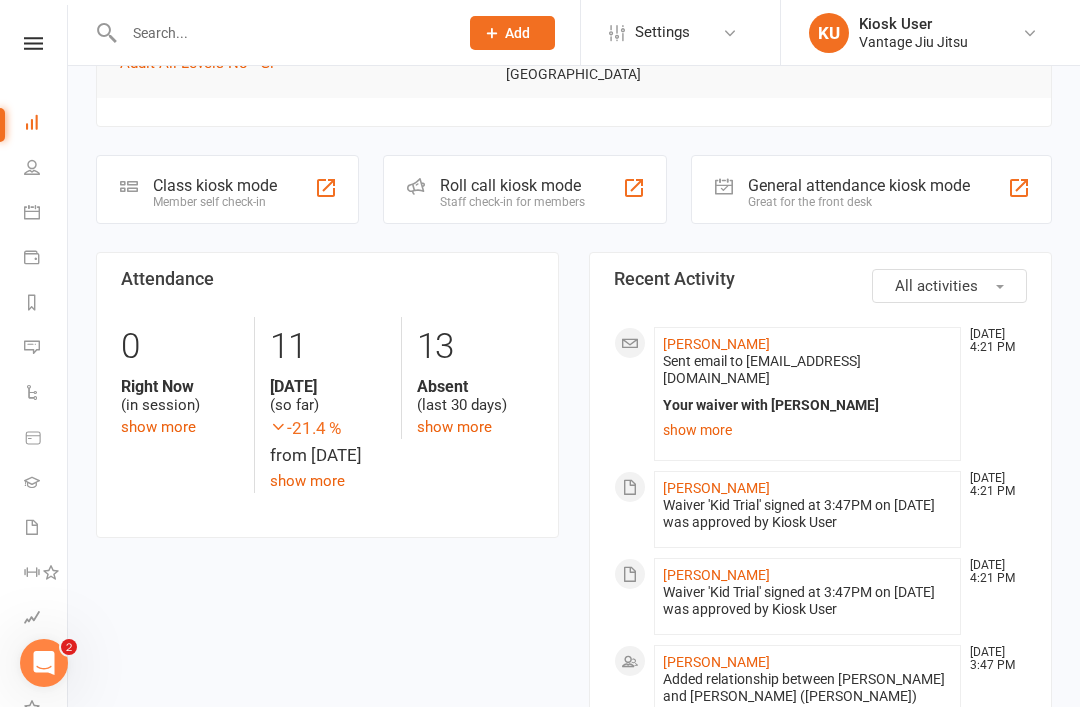 click on "Clubworx Dashboard People Calendar Payments Reports Messages   Automations   Product Sales Gradings   Waivers   Workouts   Assessments  Tasks   What's New Check-in Kiosk modes General attendance Roll call Class check-in" at bounding box center [34, 358] 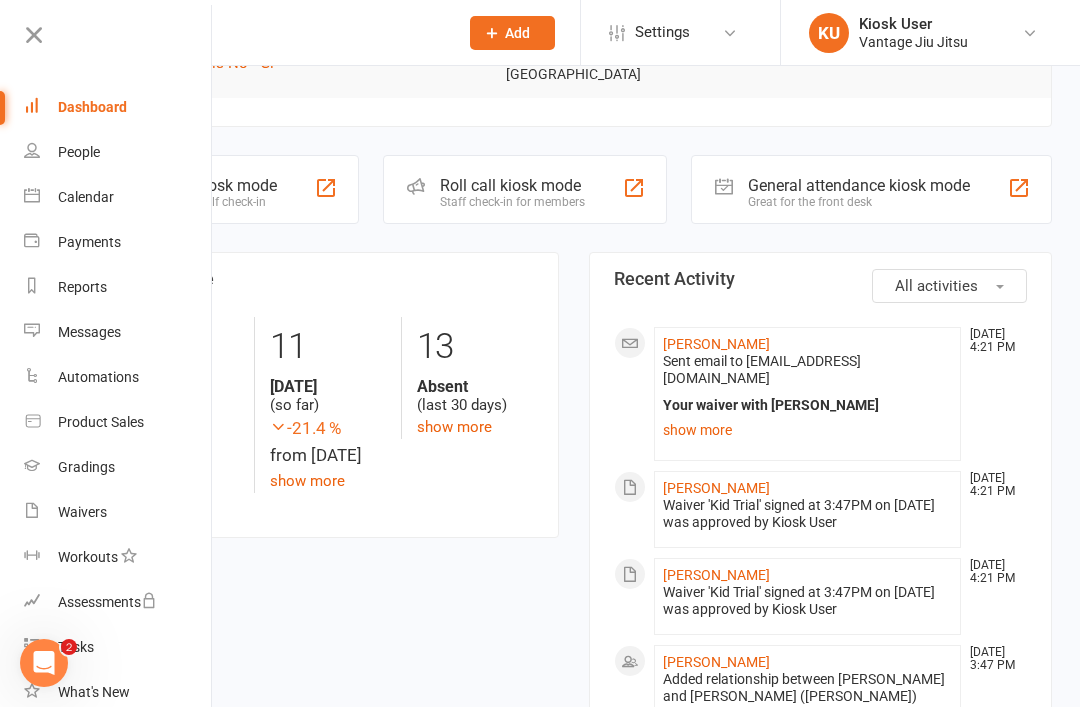 click on "Dashboard" at bounding box center [92, 107] 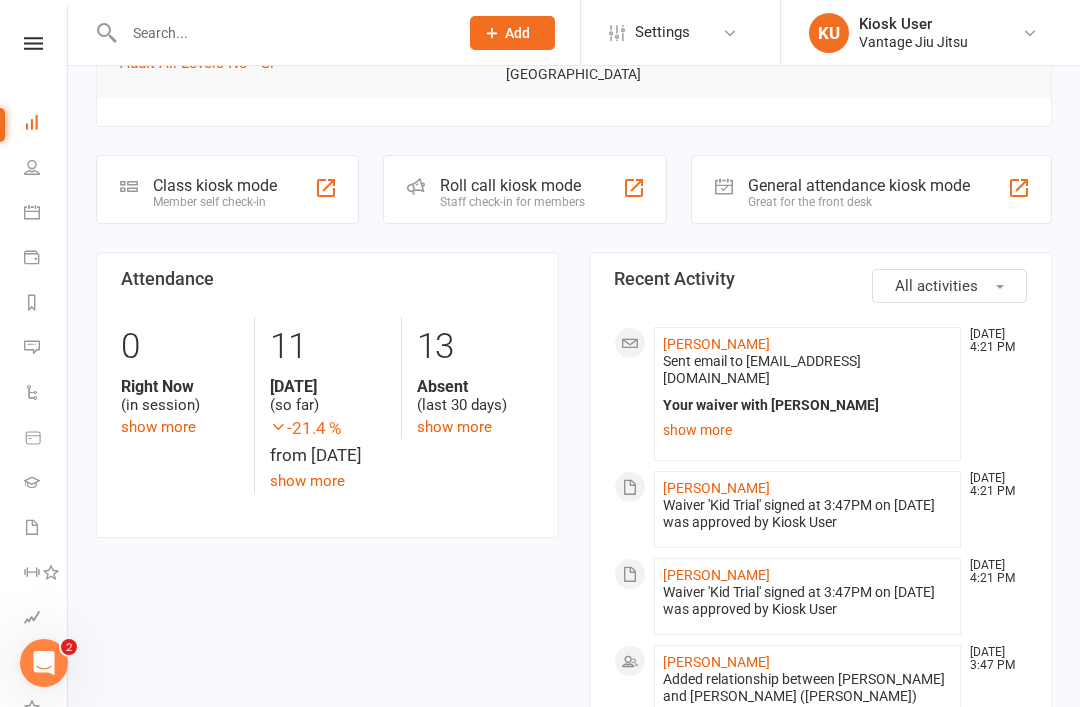 click on "Class kiosk mode" 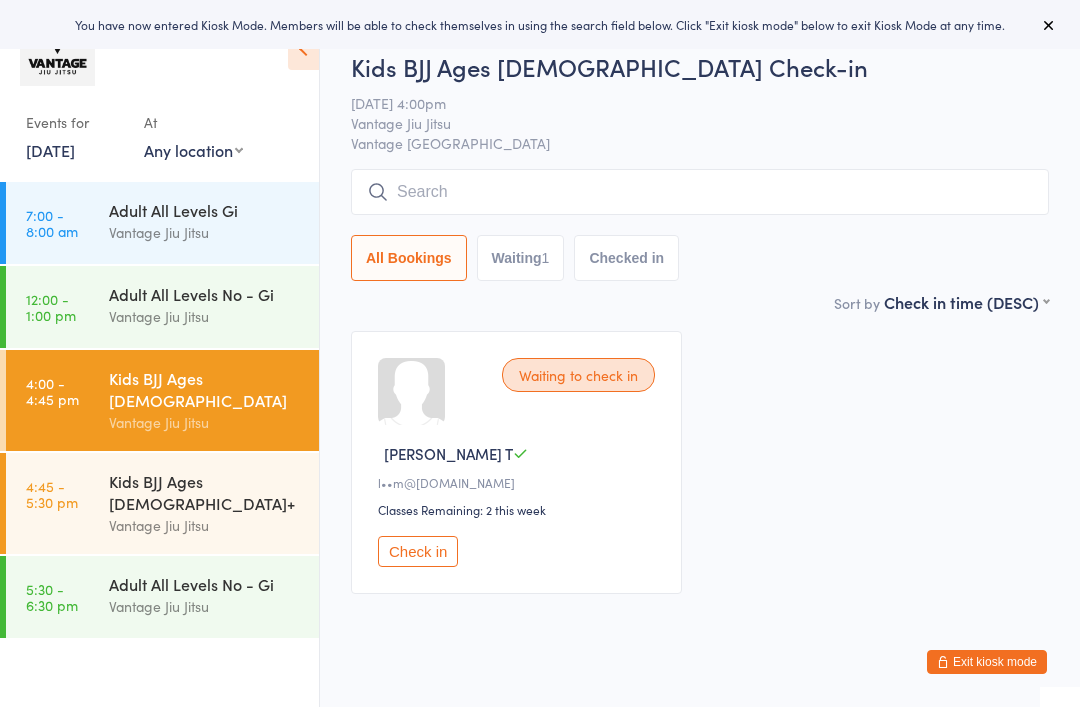scroll, scrollTop: 0, scrollLeft: 0, axis: both 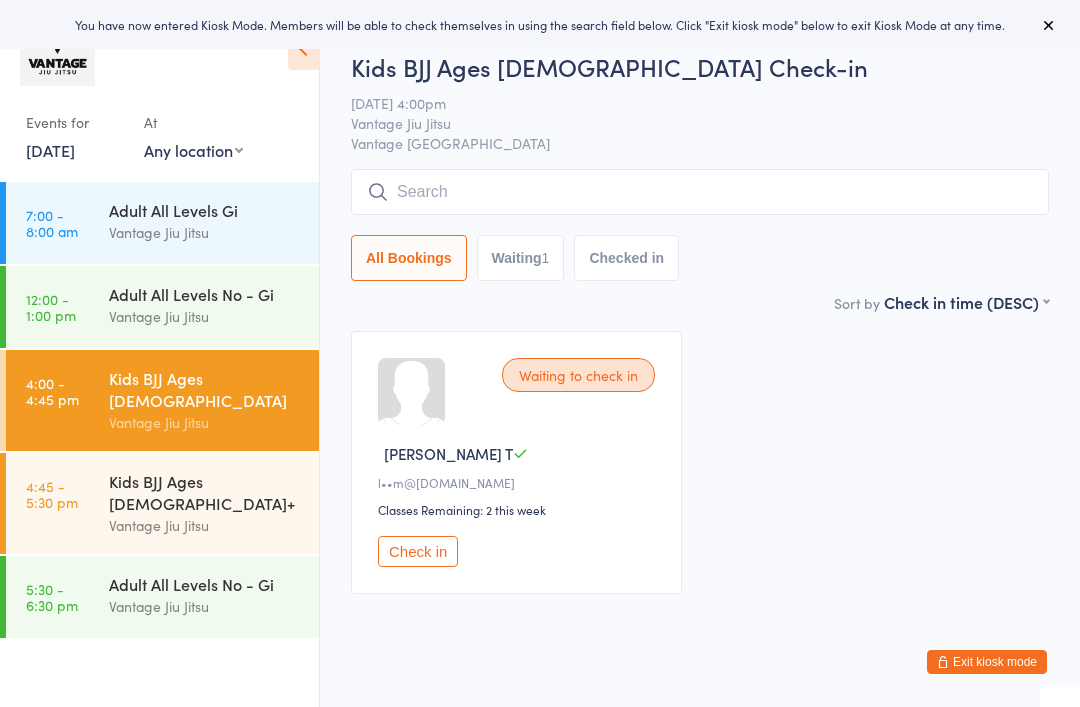 click on "Kids BJJ Ages [DEMOGRAPHIC_DATA]+" at bounding box center (205, 492) 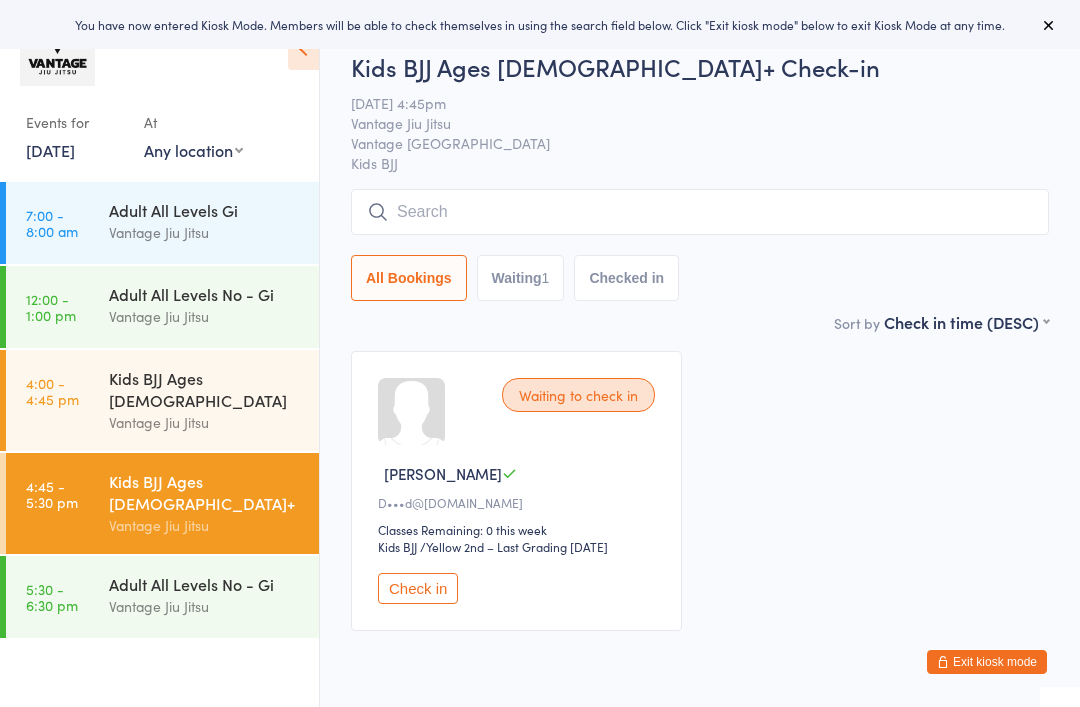 click on "Vantage Jiu Jitsu" at bounding box center [205, 606] 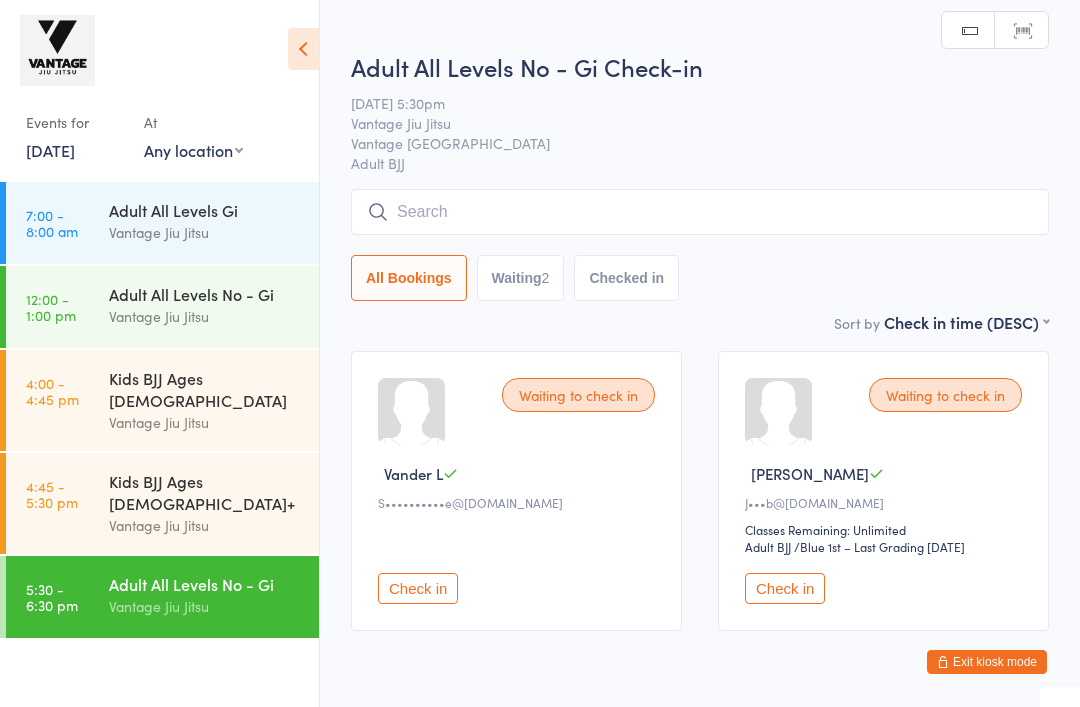 click on "Vantage Jiu Jitsu" at bounding box center (205, 525) 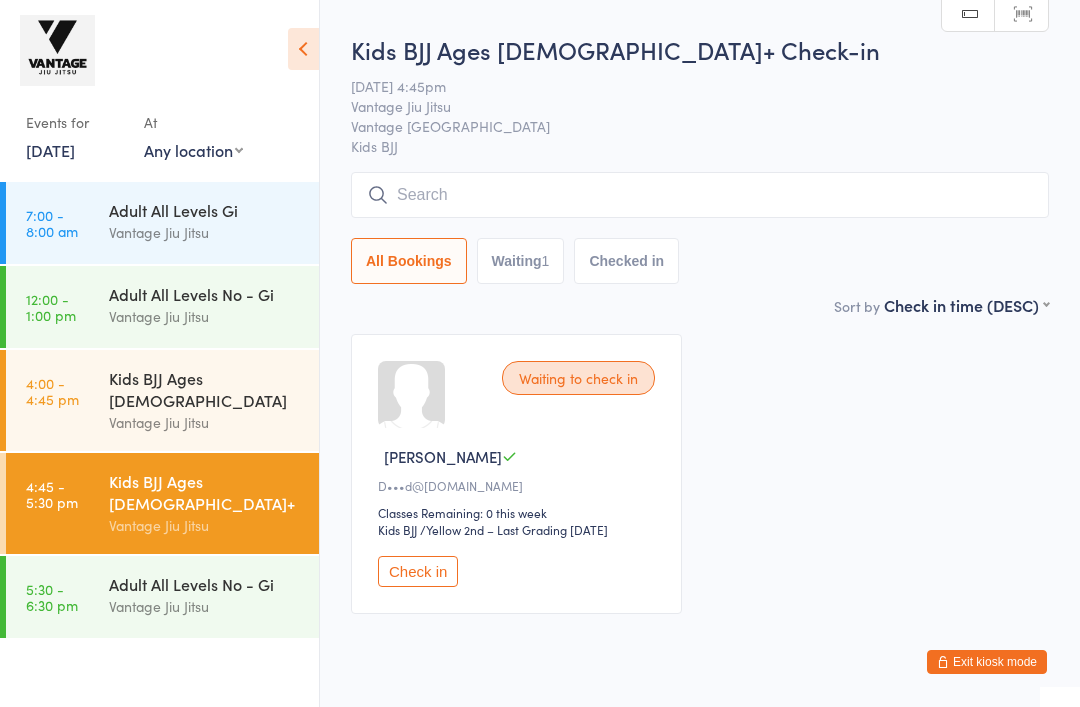 scroll, scrollTop: 25, scrollLeft: 0, axis: vertical 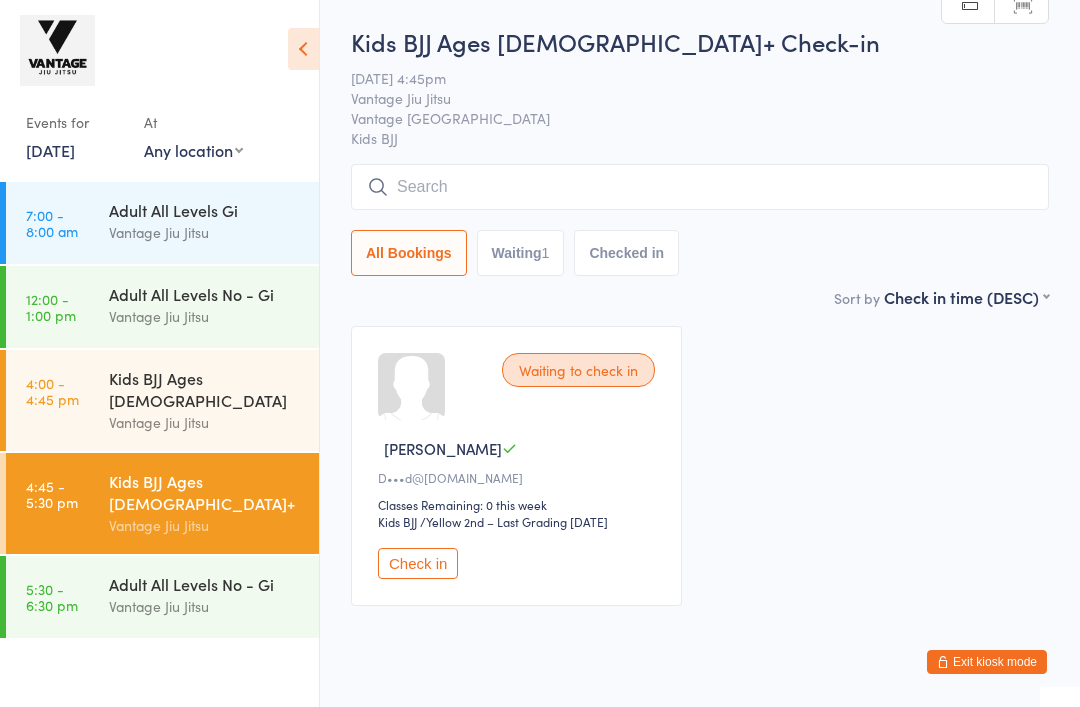 click on "Vantage Jiu Jitsu" at bounding box center (205, 422) 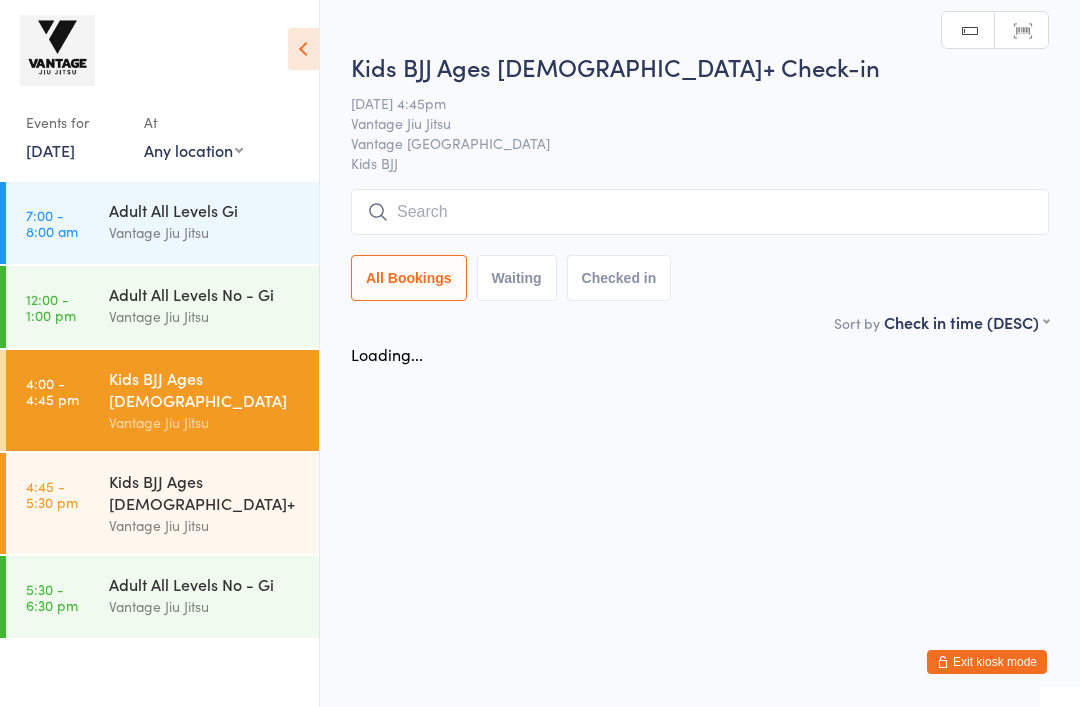scroll, scrollTop: 0, scrollLeft: 0, axis: both 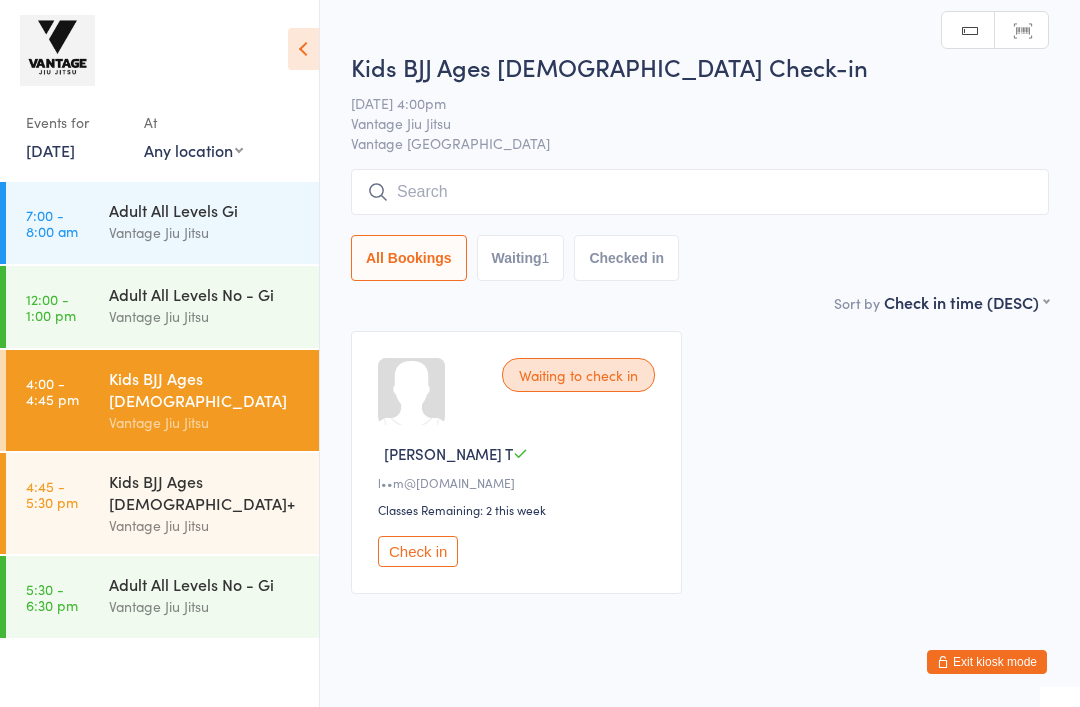 click on "Kids BJJ Ages [DEMOGRAPHIC_DATA]+" at bounding box center (205, 492) 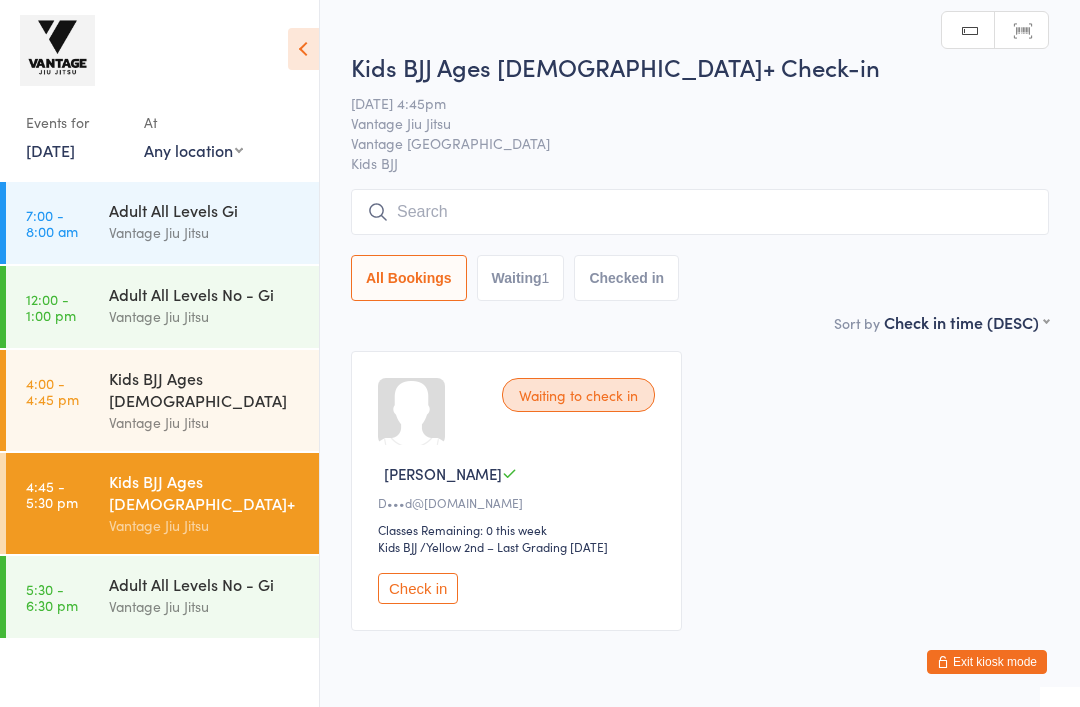 click on "Vantage Jiu Jitsu" at bounding box center (205, 606) 